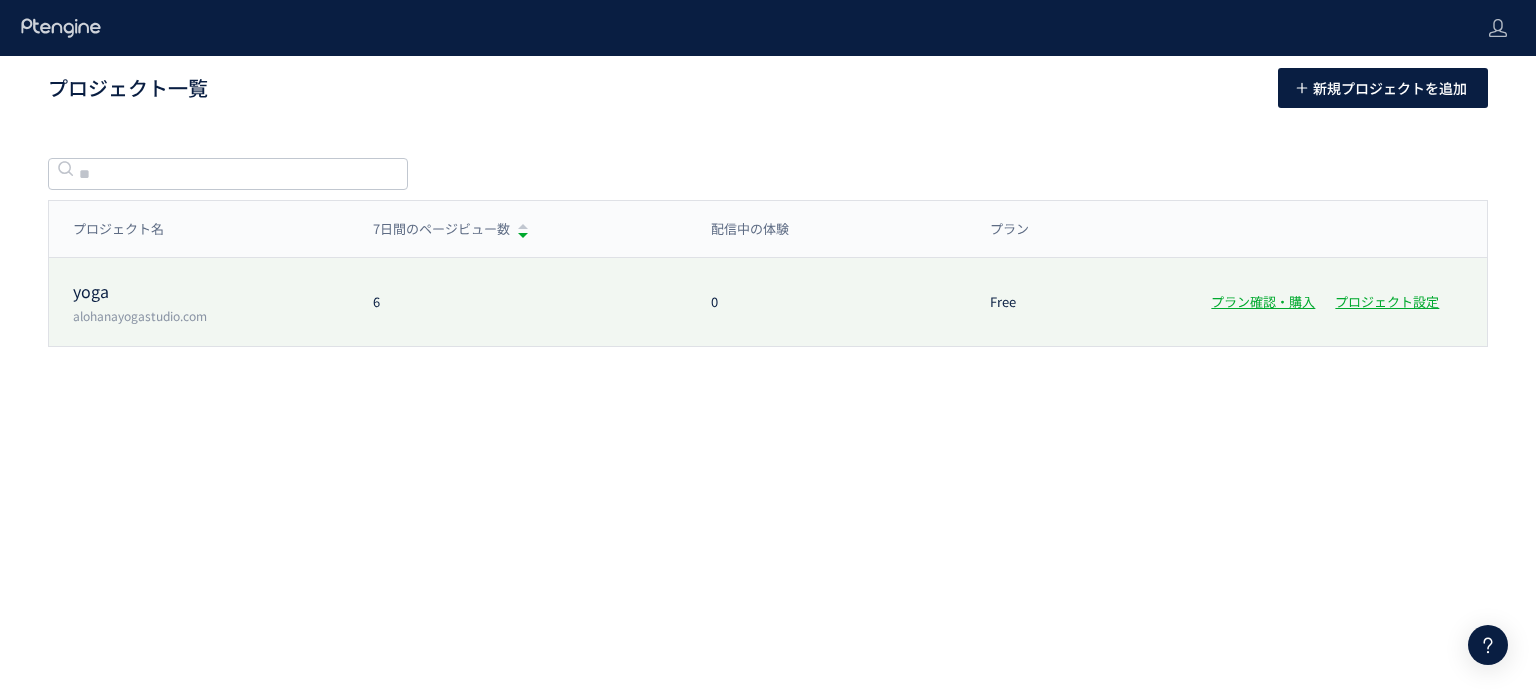 scroll, scrollTop: 0, scrollLeft: 0, axis: both 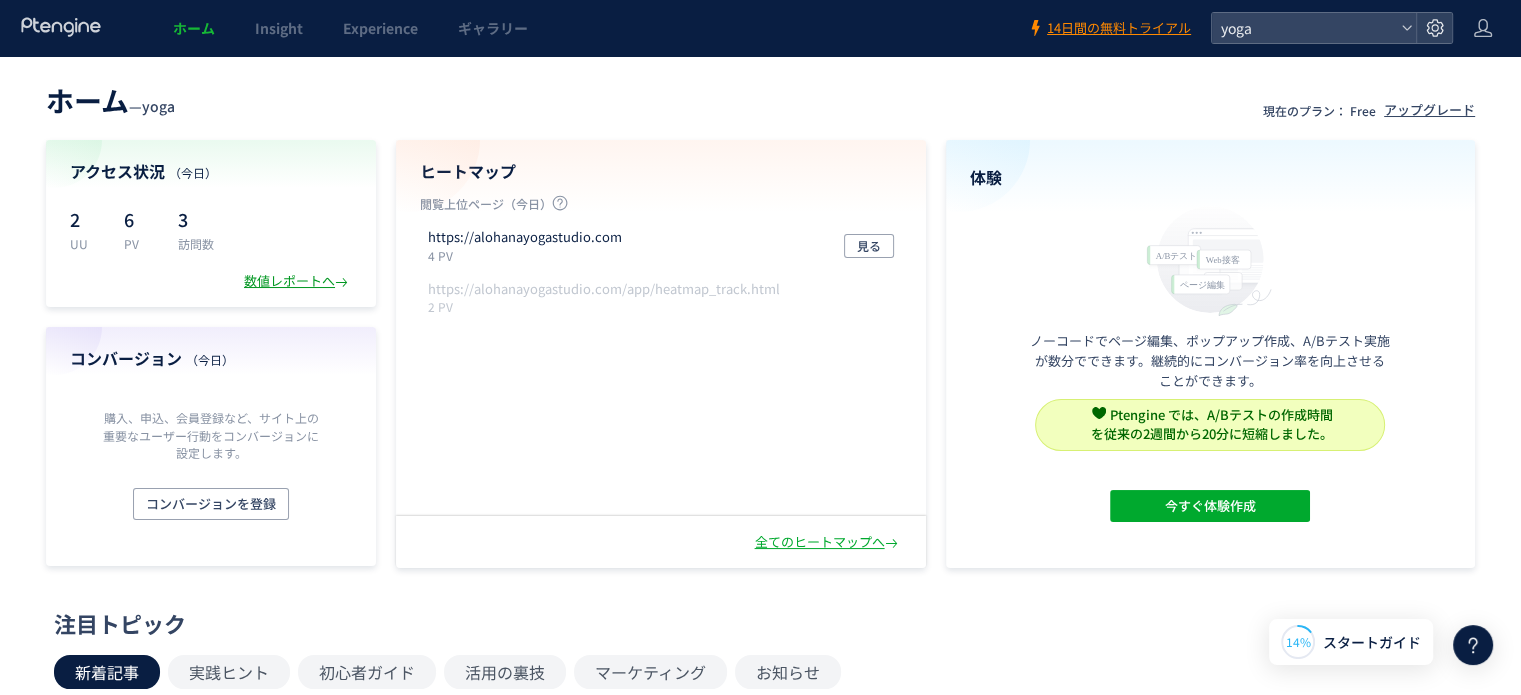 click on "数値レポートへ" at bounding box center (298, 281) 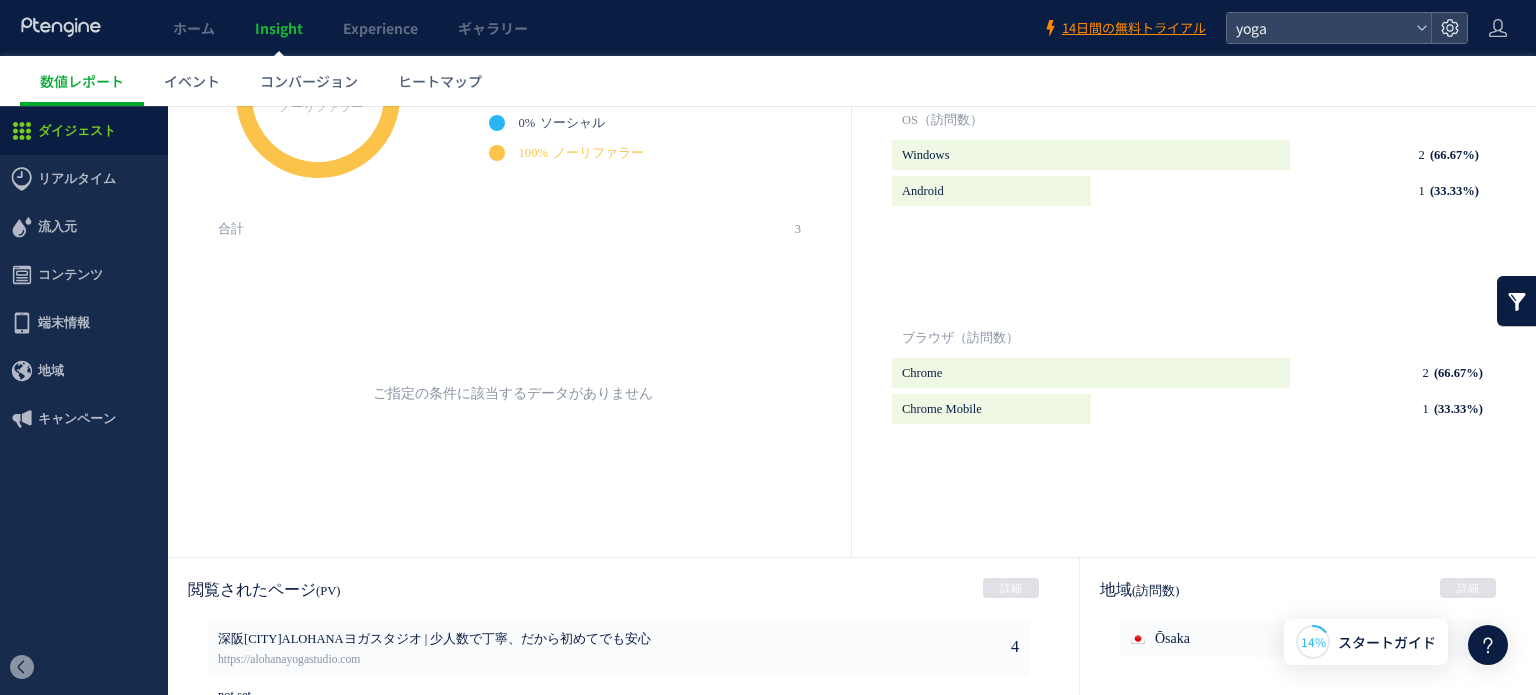 scroll, scrollTop: 900, scrollLeft: 0, axis: vertical 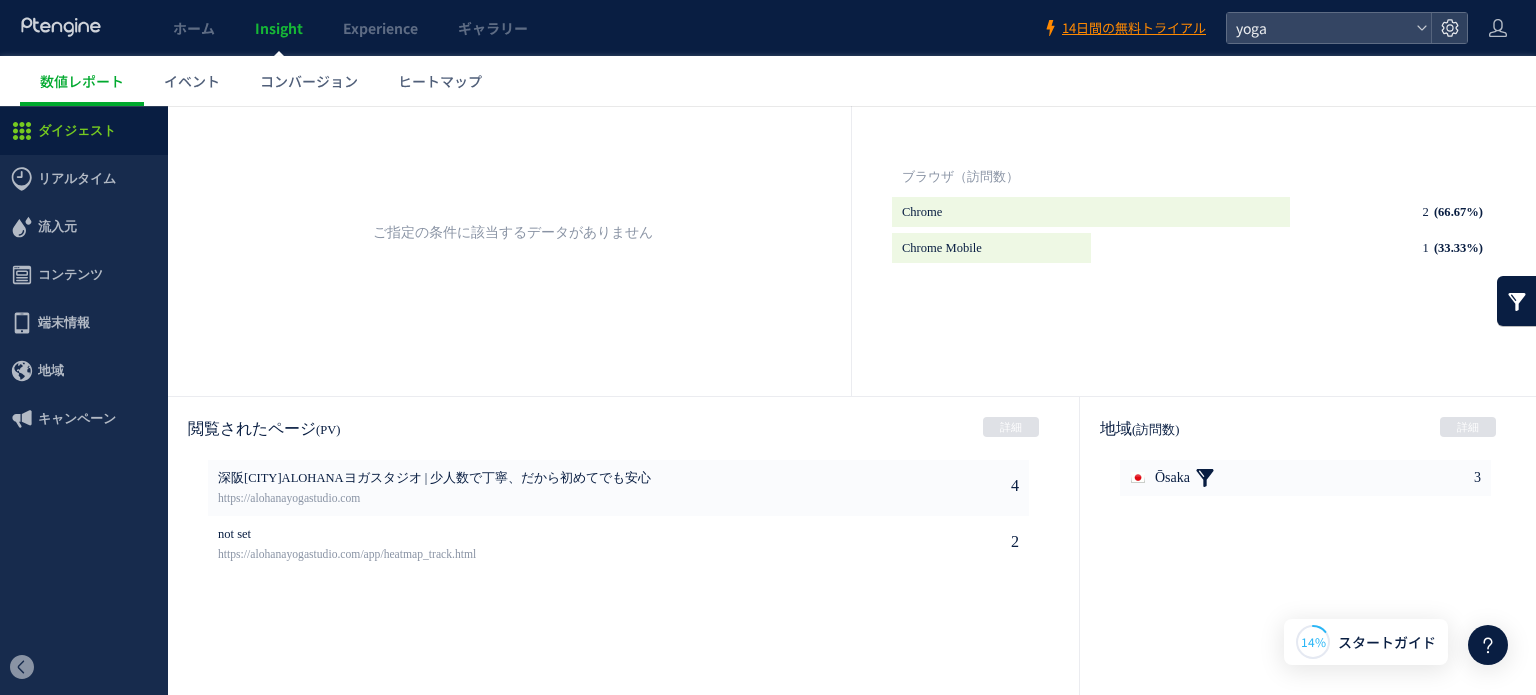 click at bounding box center (1205, 478) 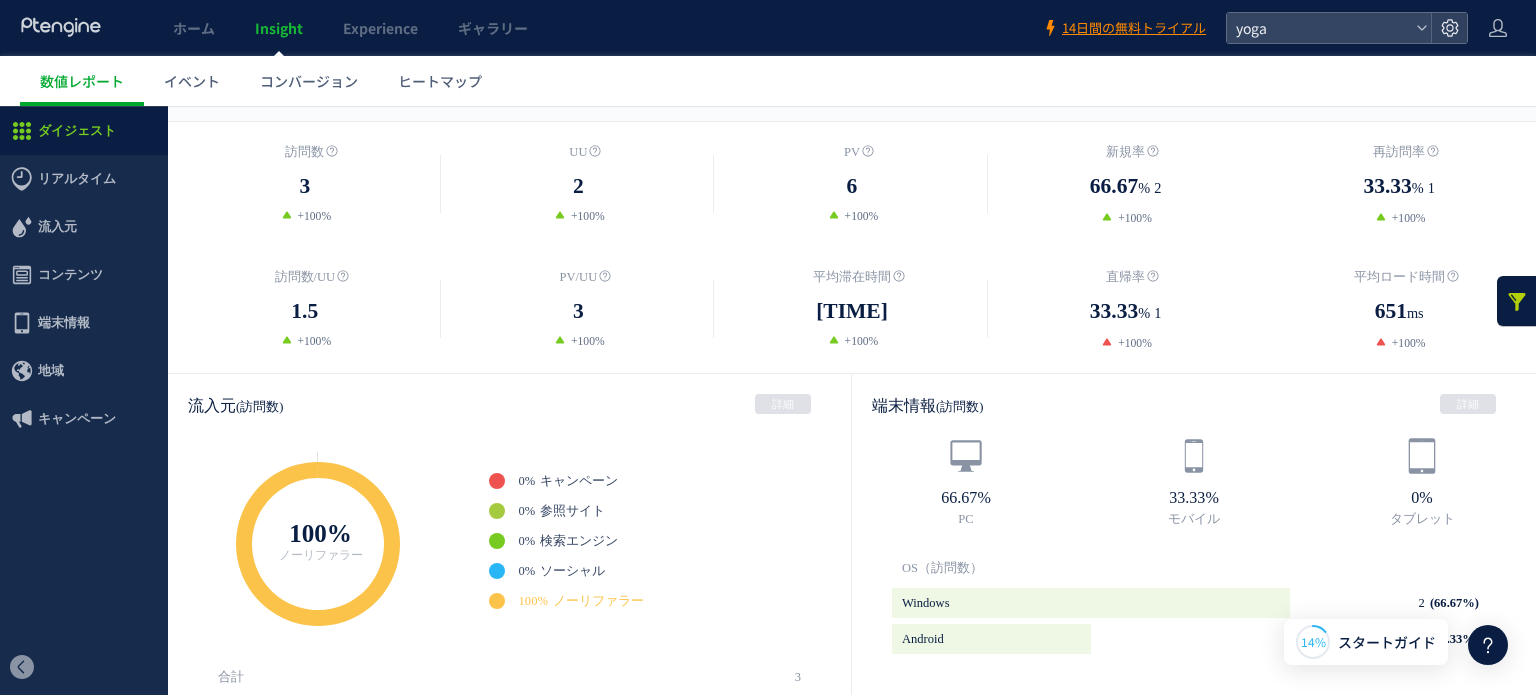 scroll, scrollTop: 300, scrollLeft: 0, axis: vertical 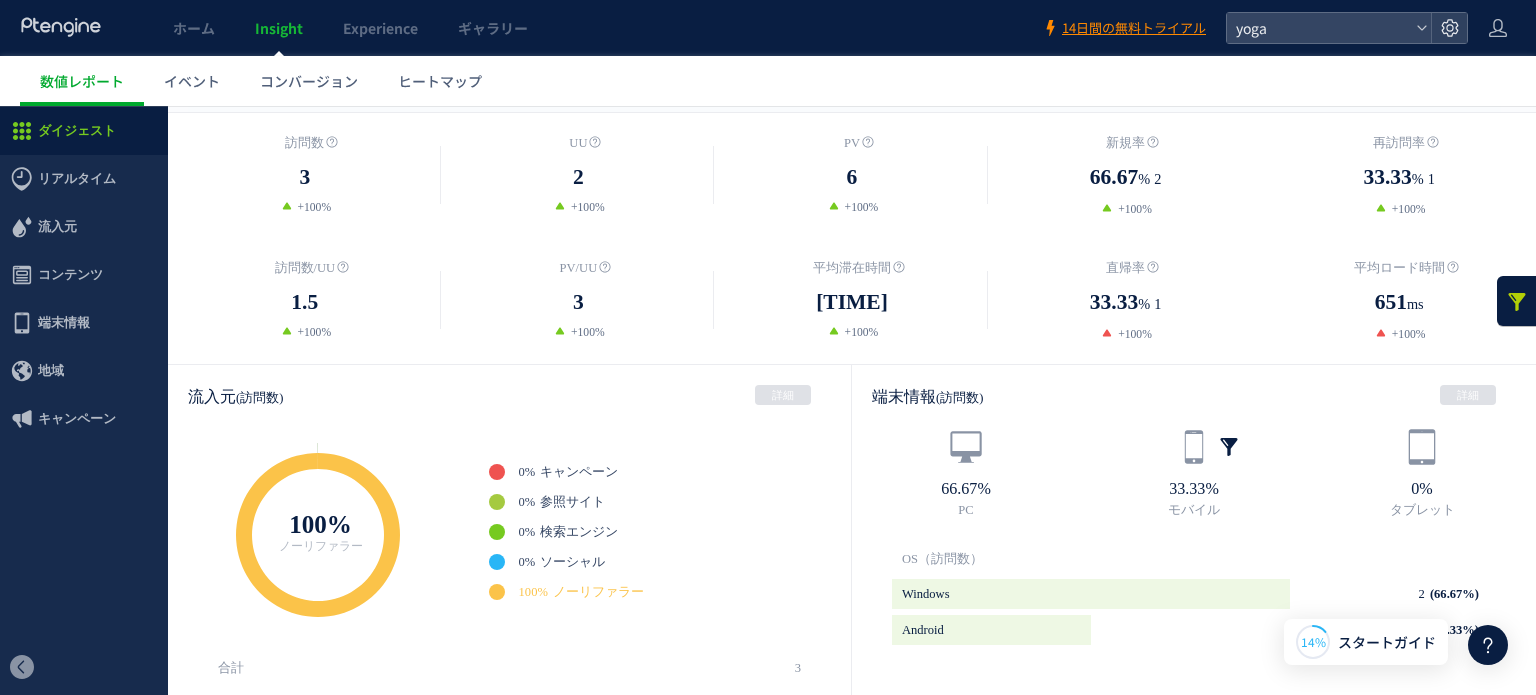 click at bounding box center (1229, 447) 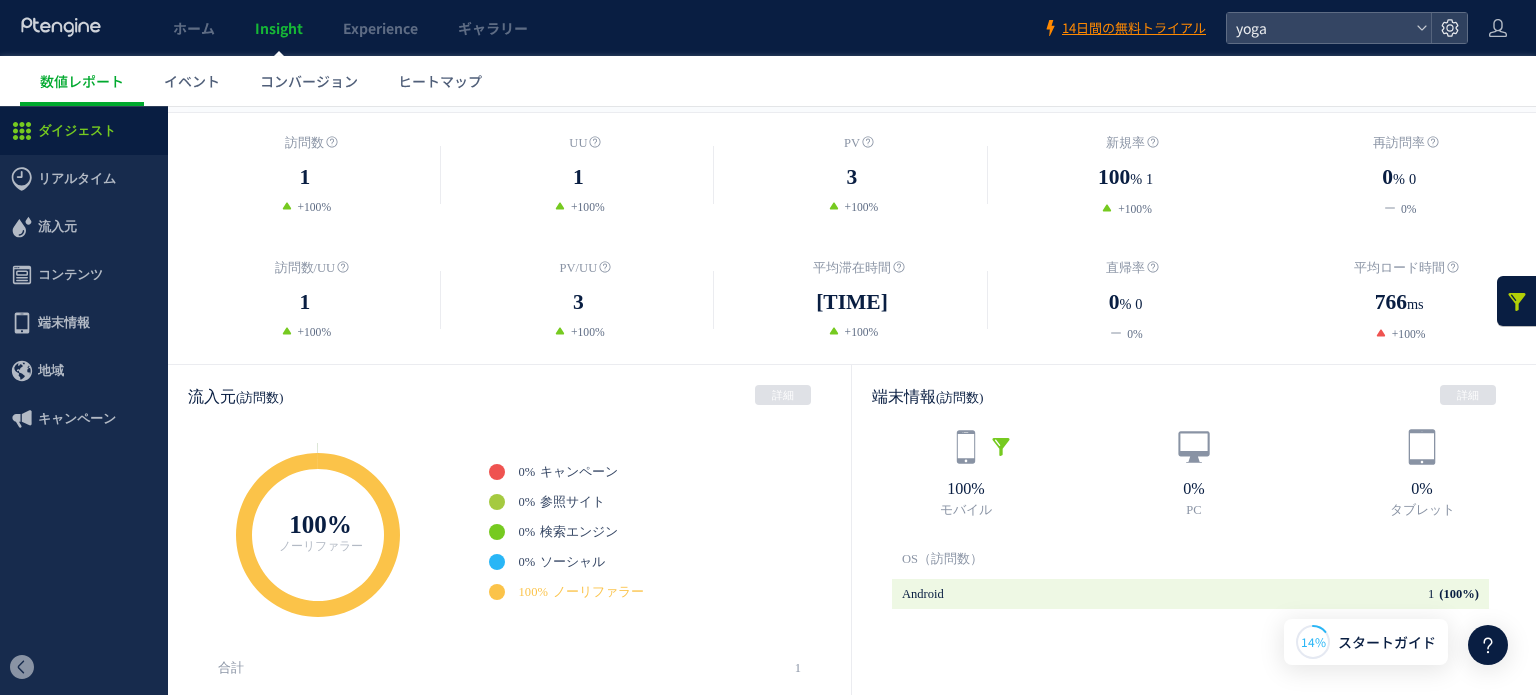 scroll, scrollTop: 0, scrollLeft: 0, axis: both 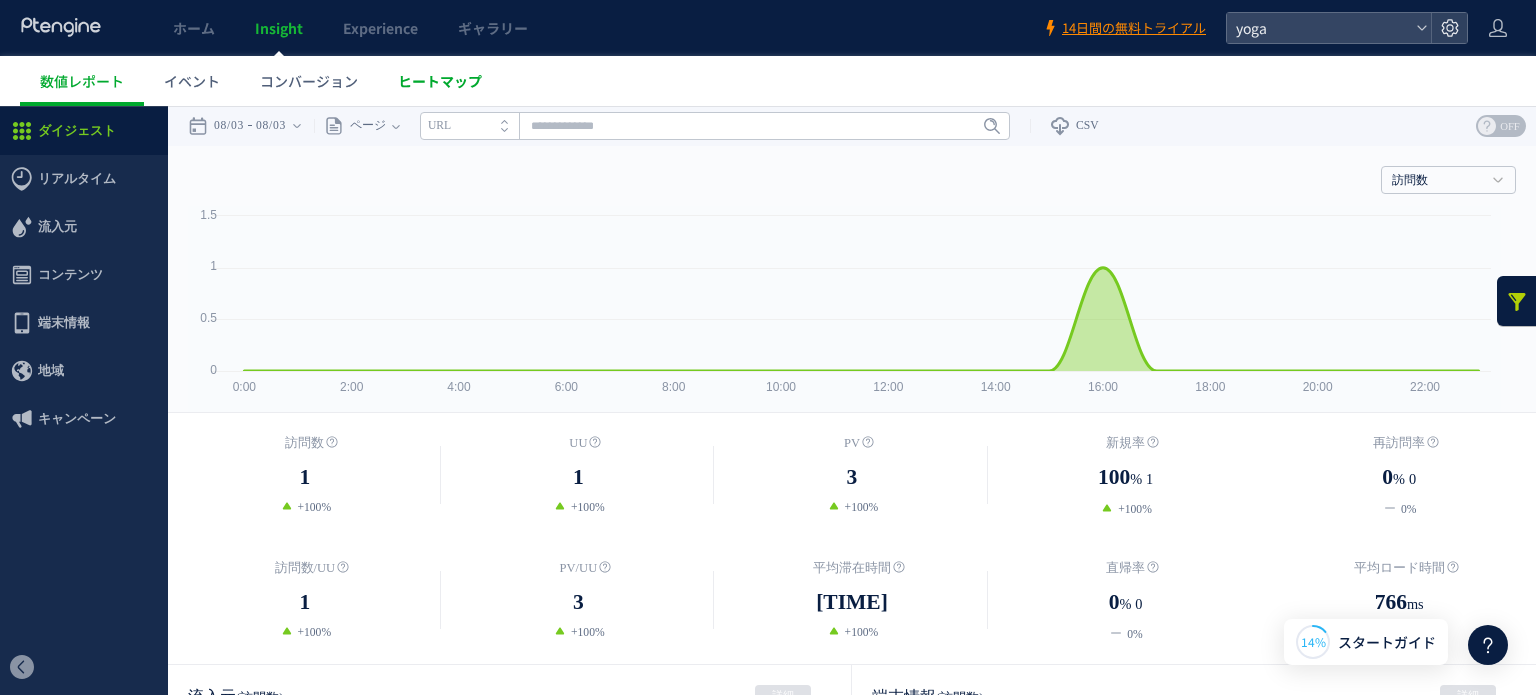 click on "ヒートマップ" at bounding box center [440, 81] 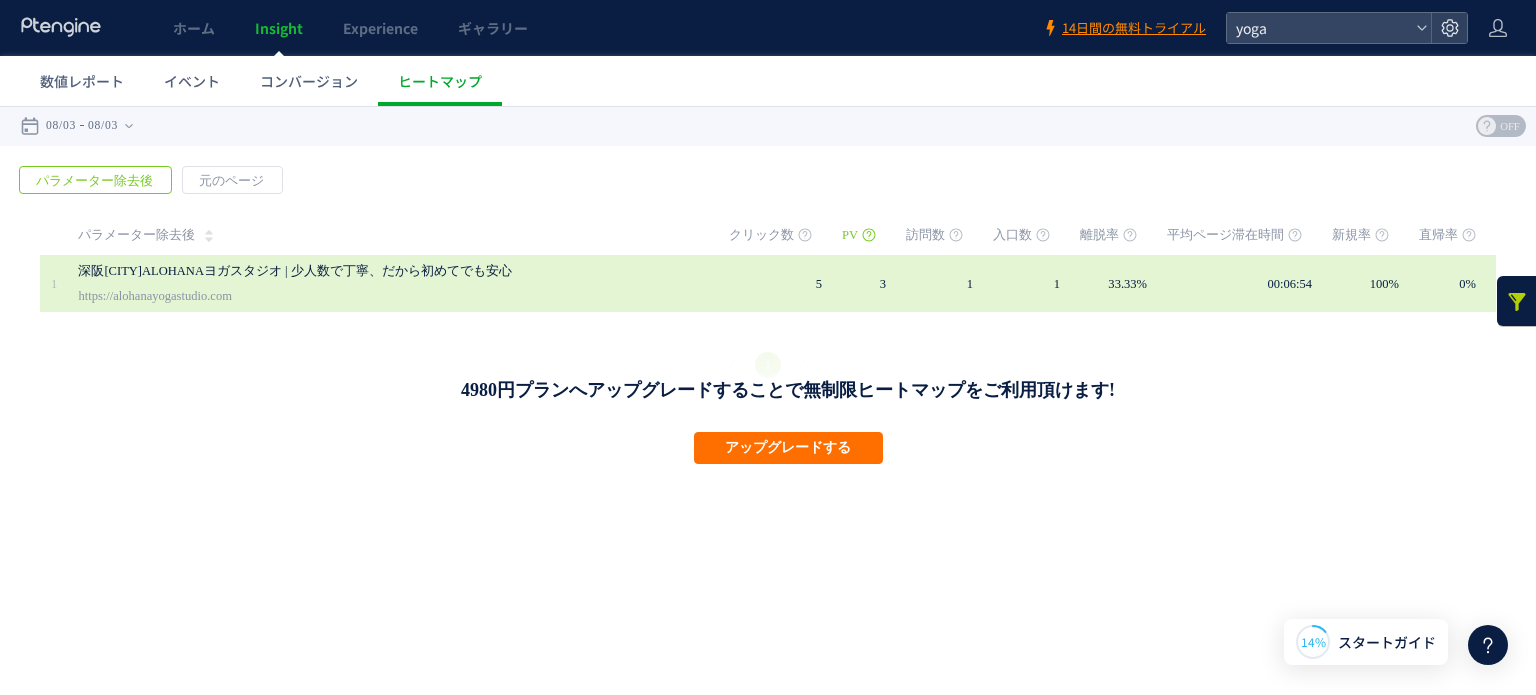 click on "5" at bounding box center [785, 283] 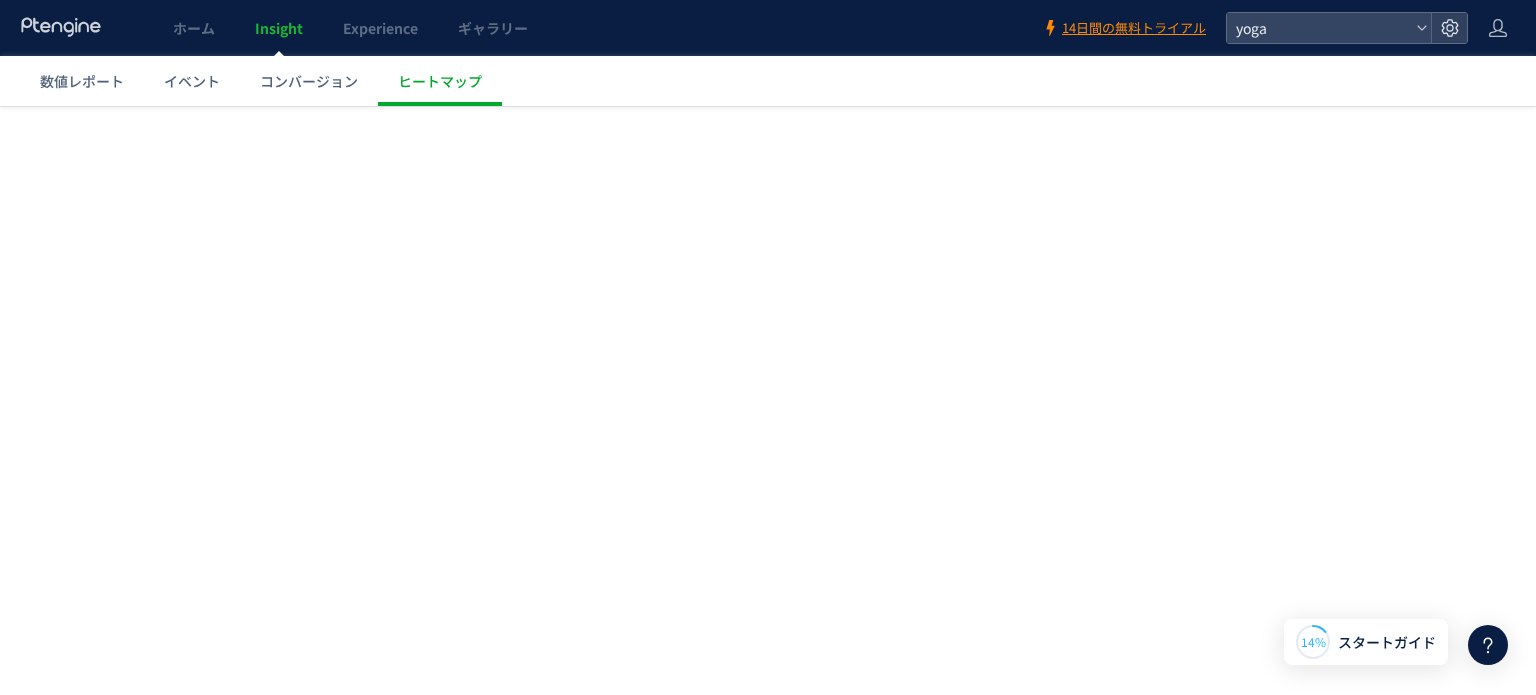 scroll, scrollTop: 0, scrollLeft: 0, axis: both 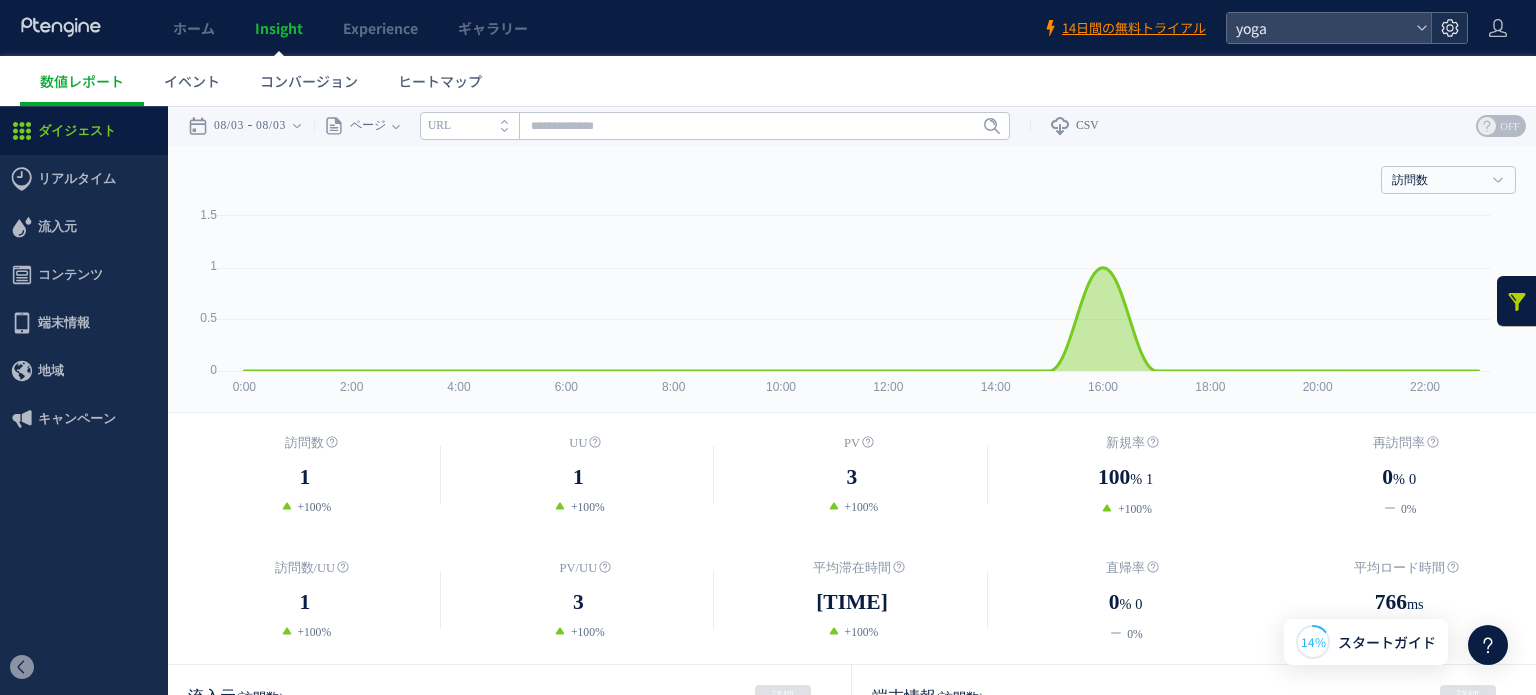 click 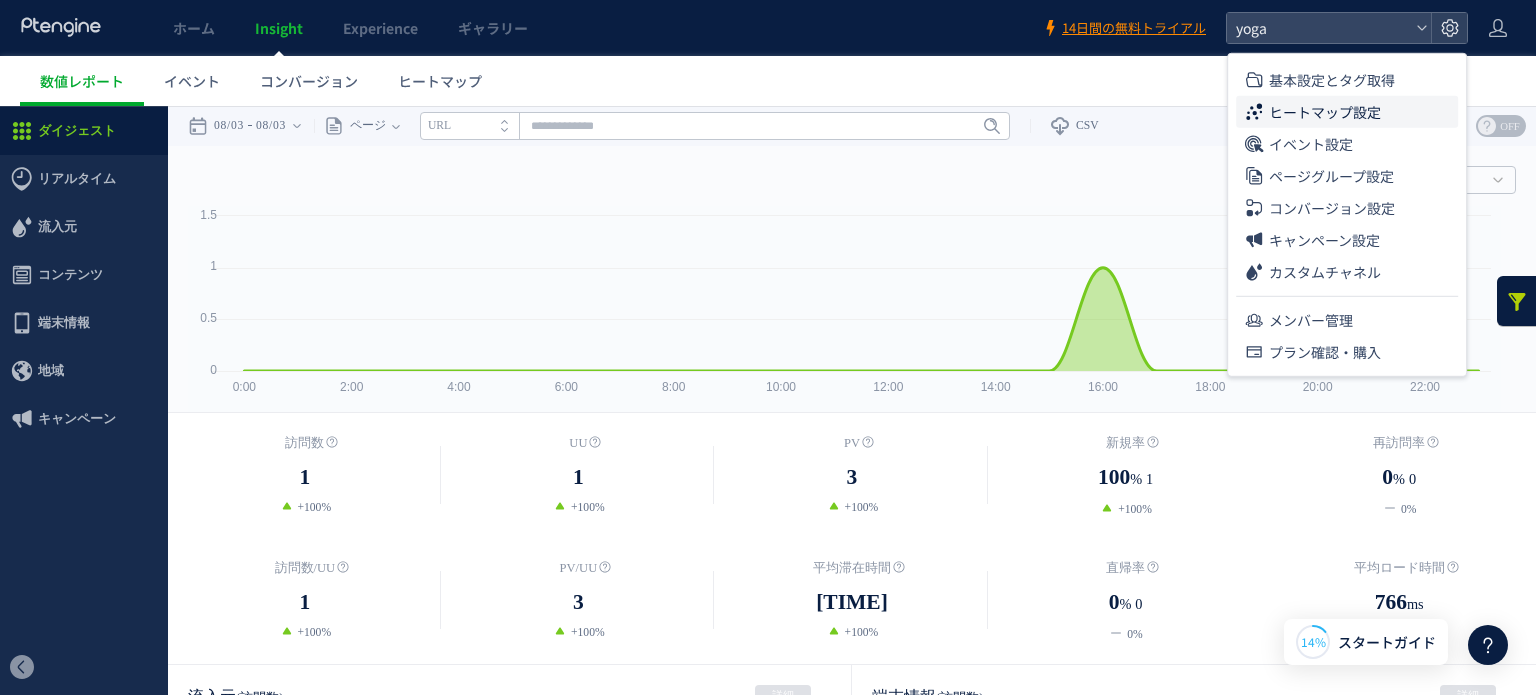 click on "ヒートマップ設定" at bounding box center (1325, 112) 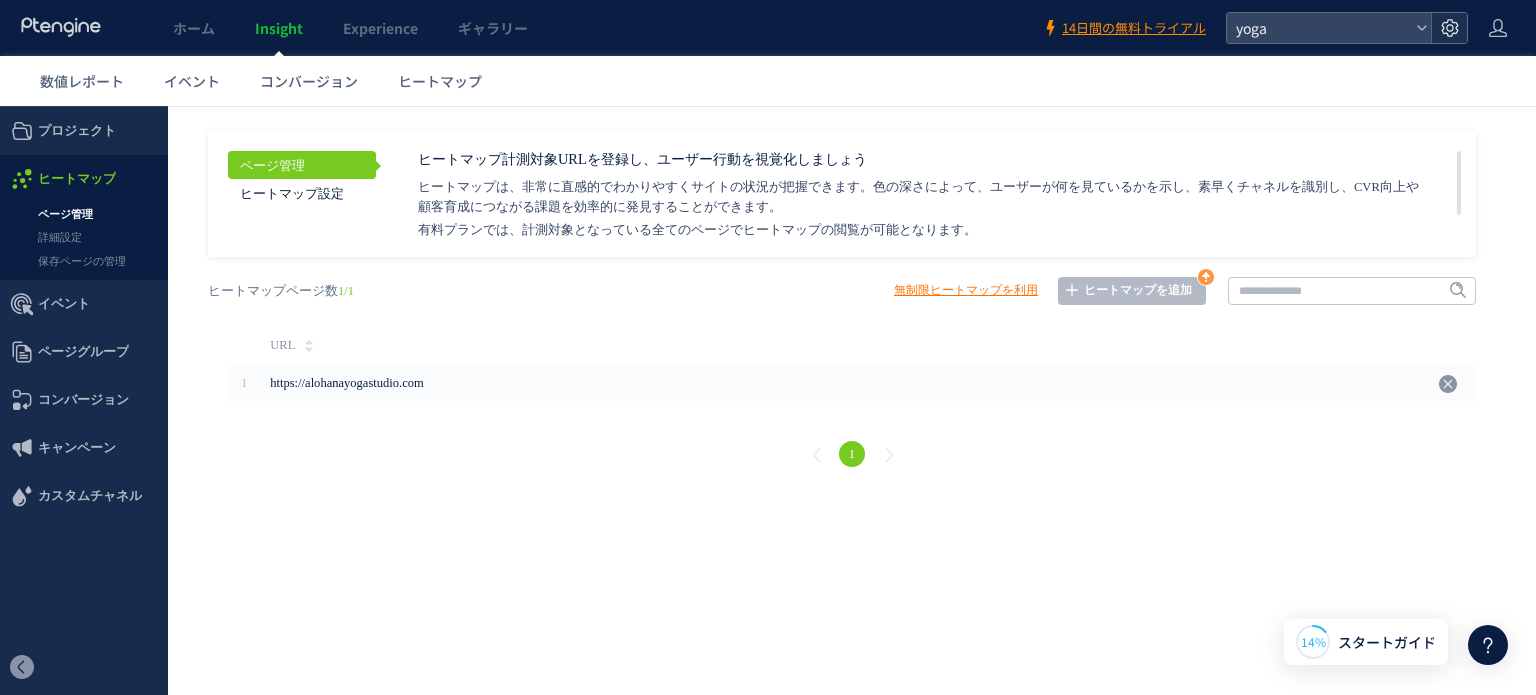 click 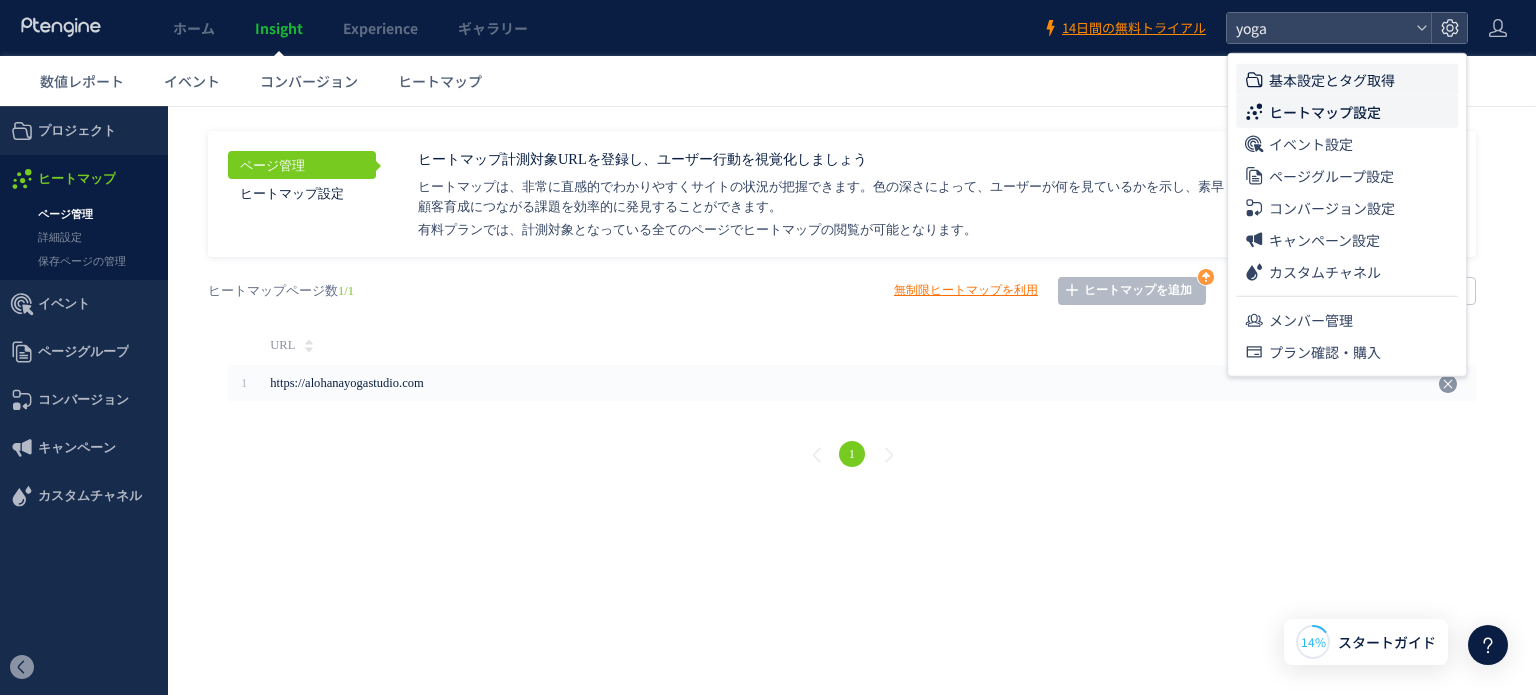 click on "基本設定とタグ取得" at bounding box center (1332, 80) 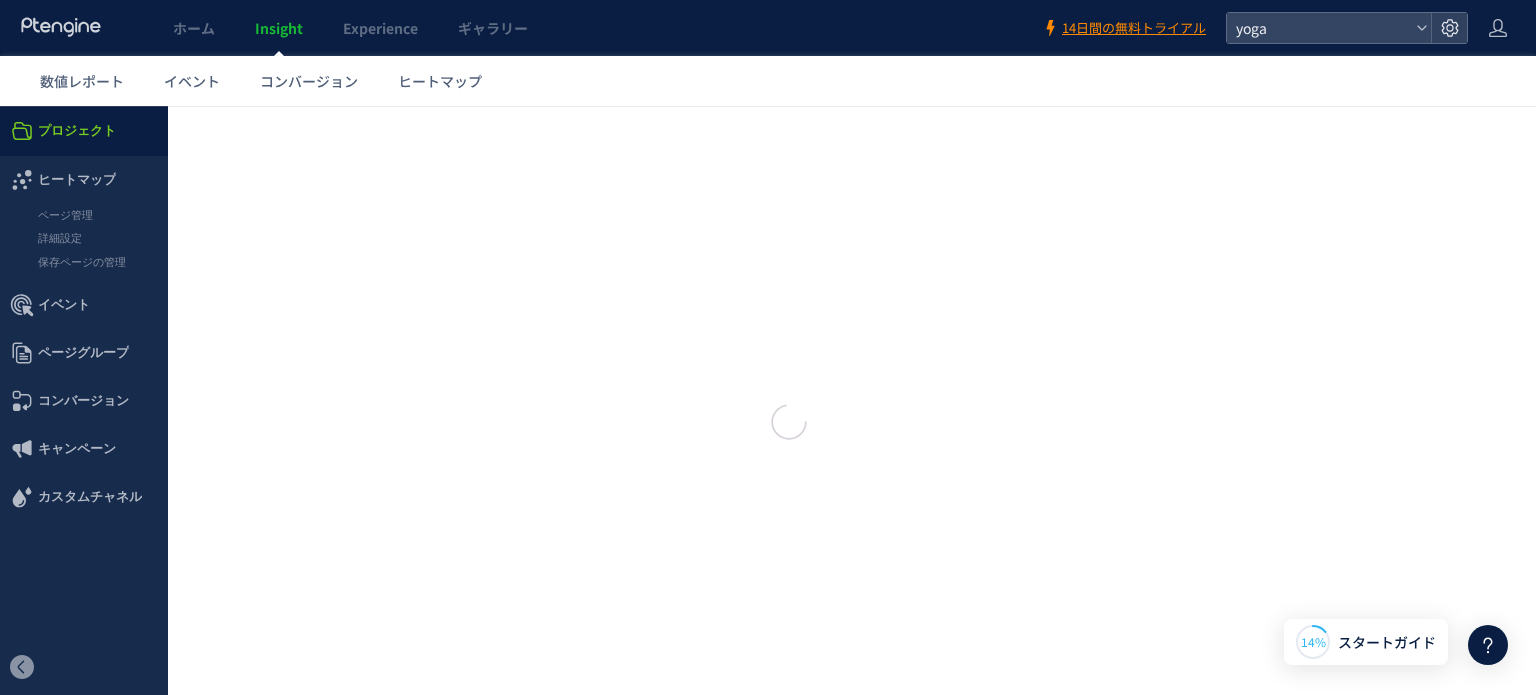 type on "****" 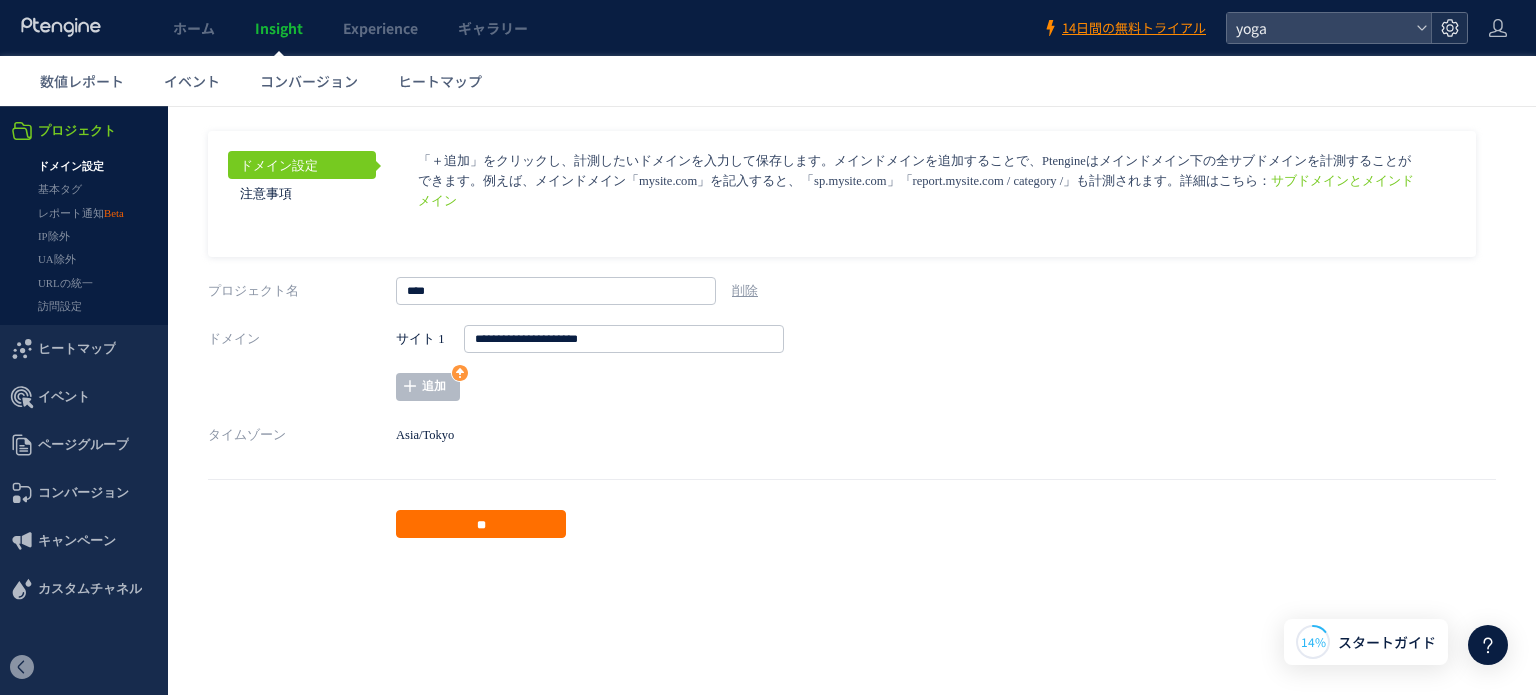 click 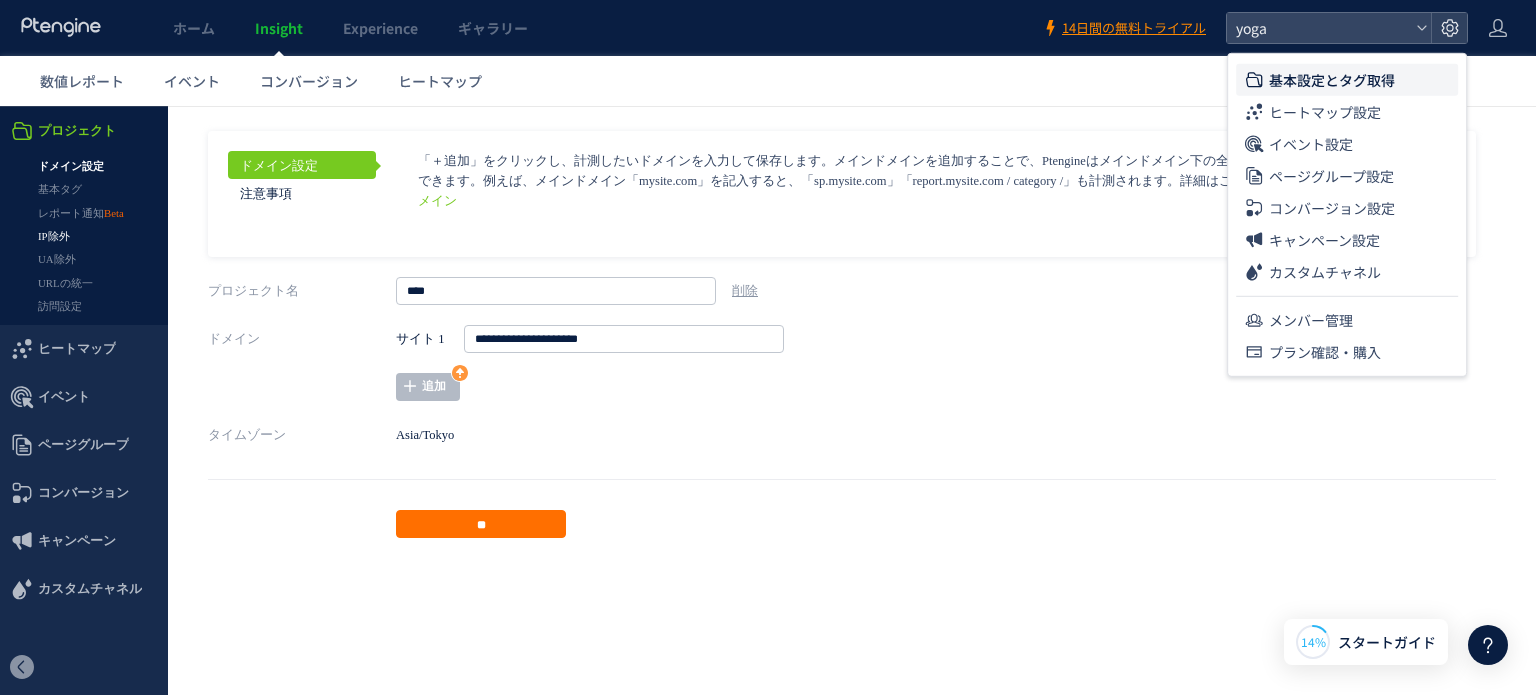 click on "IP除外" at bounding box center [84, 236] 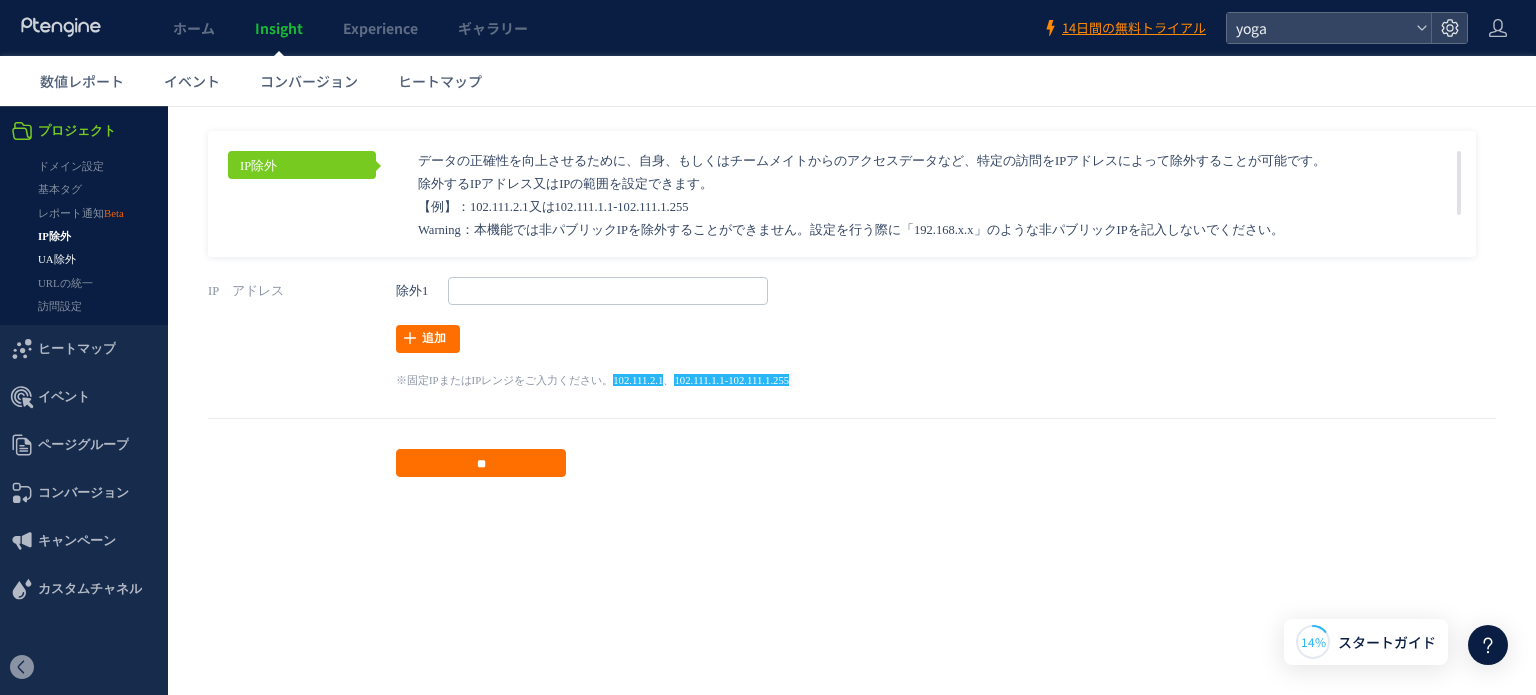 click on "UA除外" at bounding box center [84, 259] 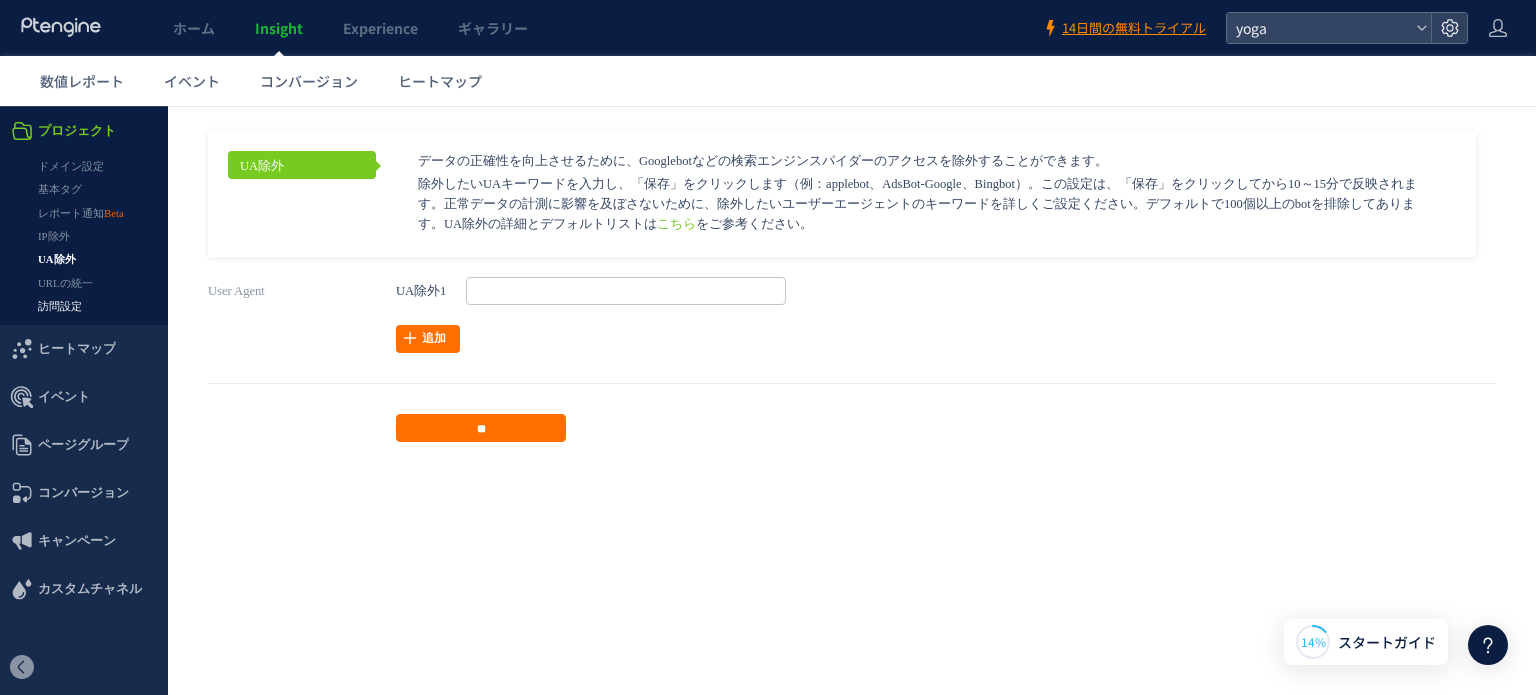 click on "訪問設定" at bounding box center [84, 306] 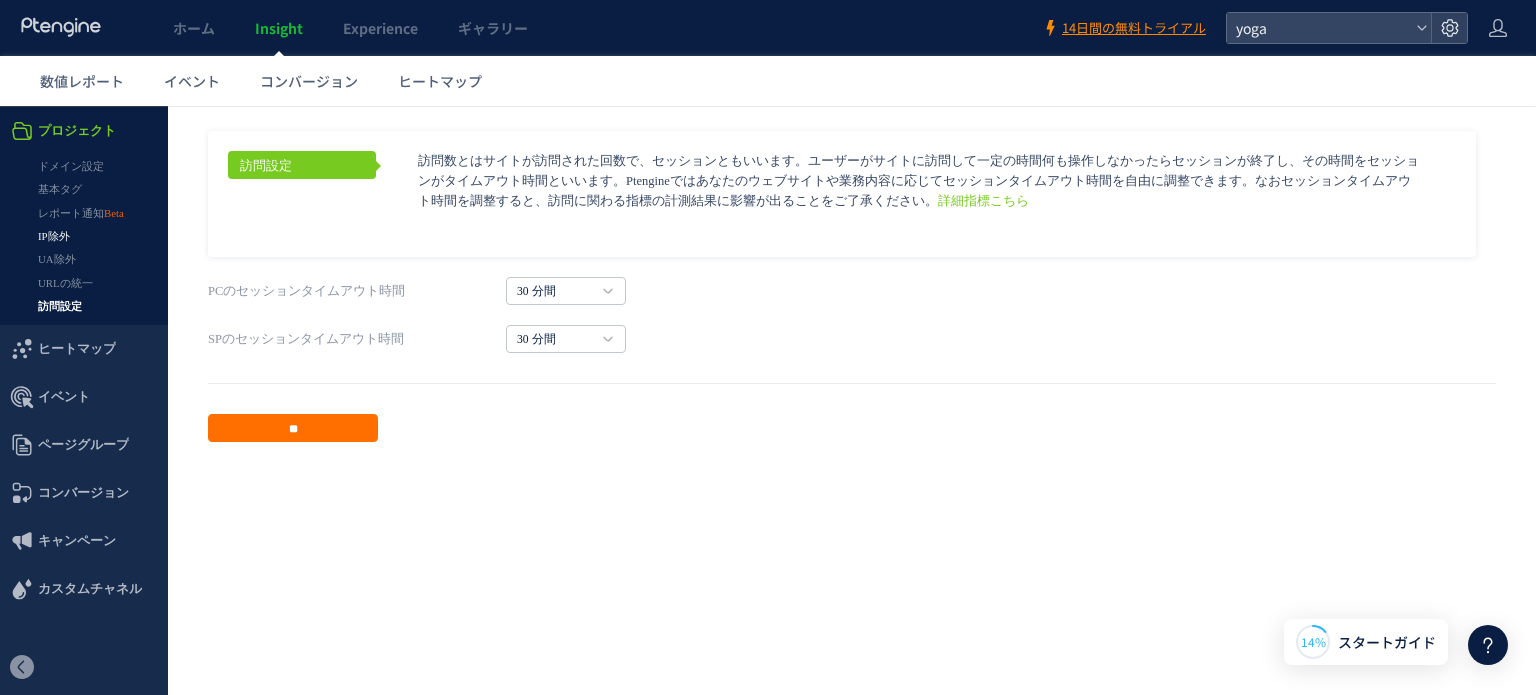 click on "IP除外" at bounding box center [84, 236] 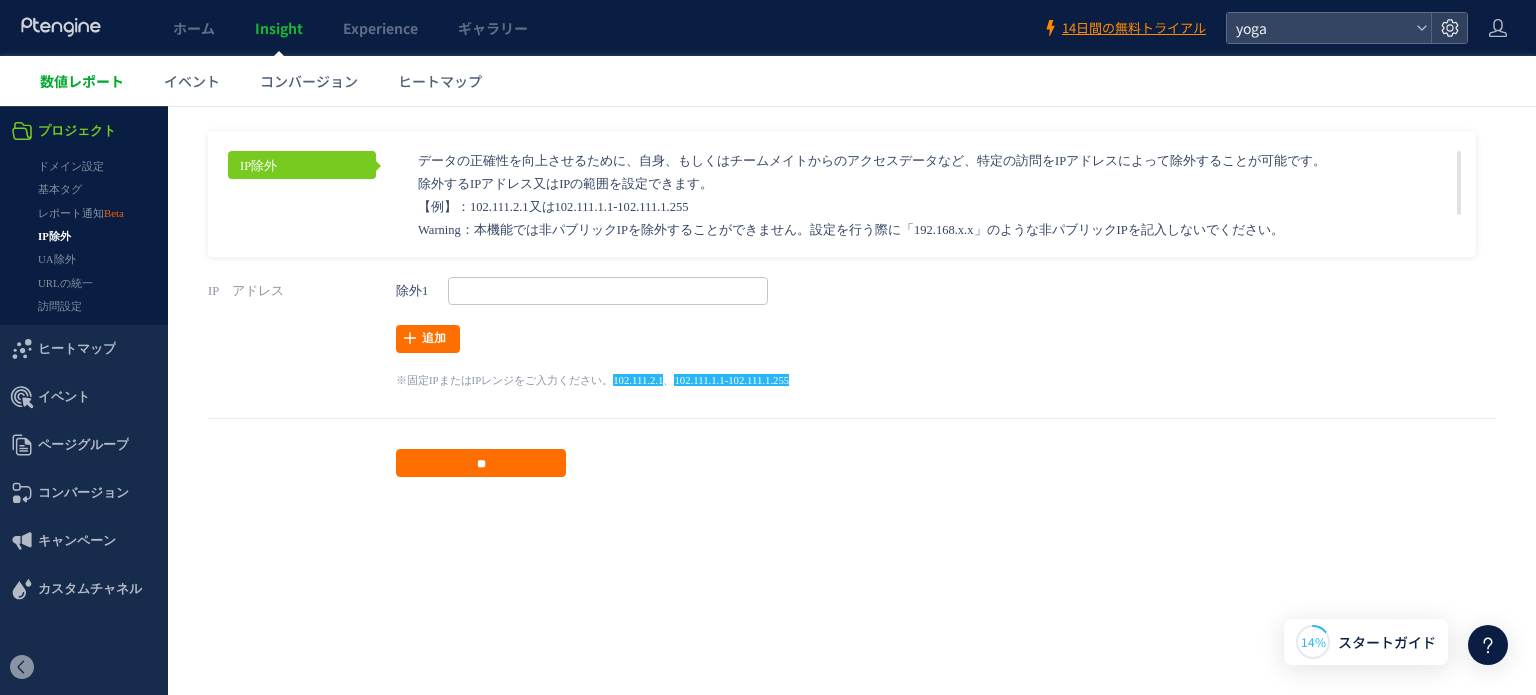 click on "数値レポート" at bounding box center (82, 81) 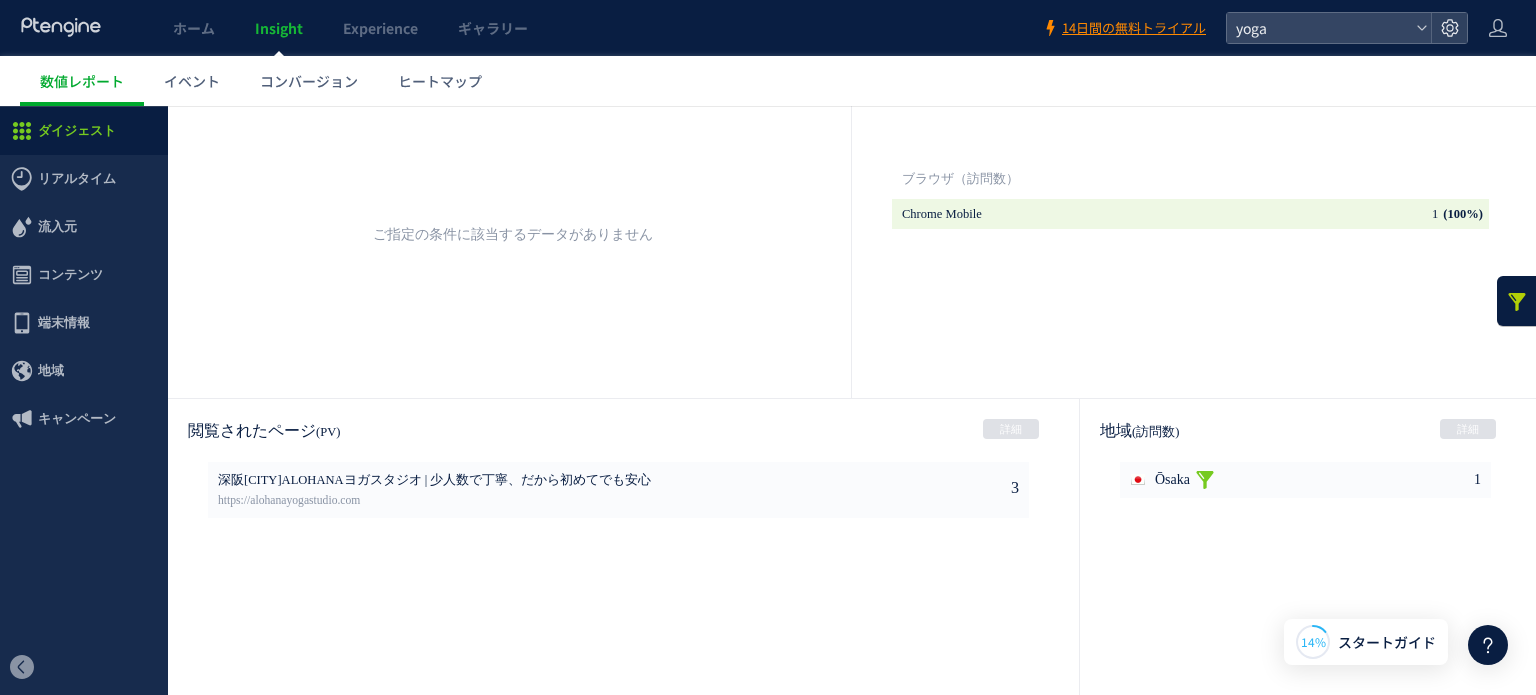 scroll, scrollTop: 900, scrollLeft: 0, axis: vertical 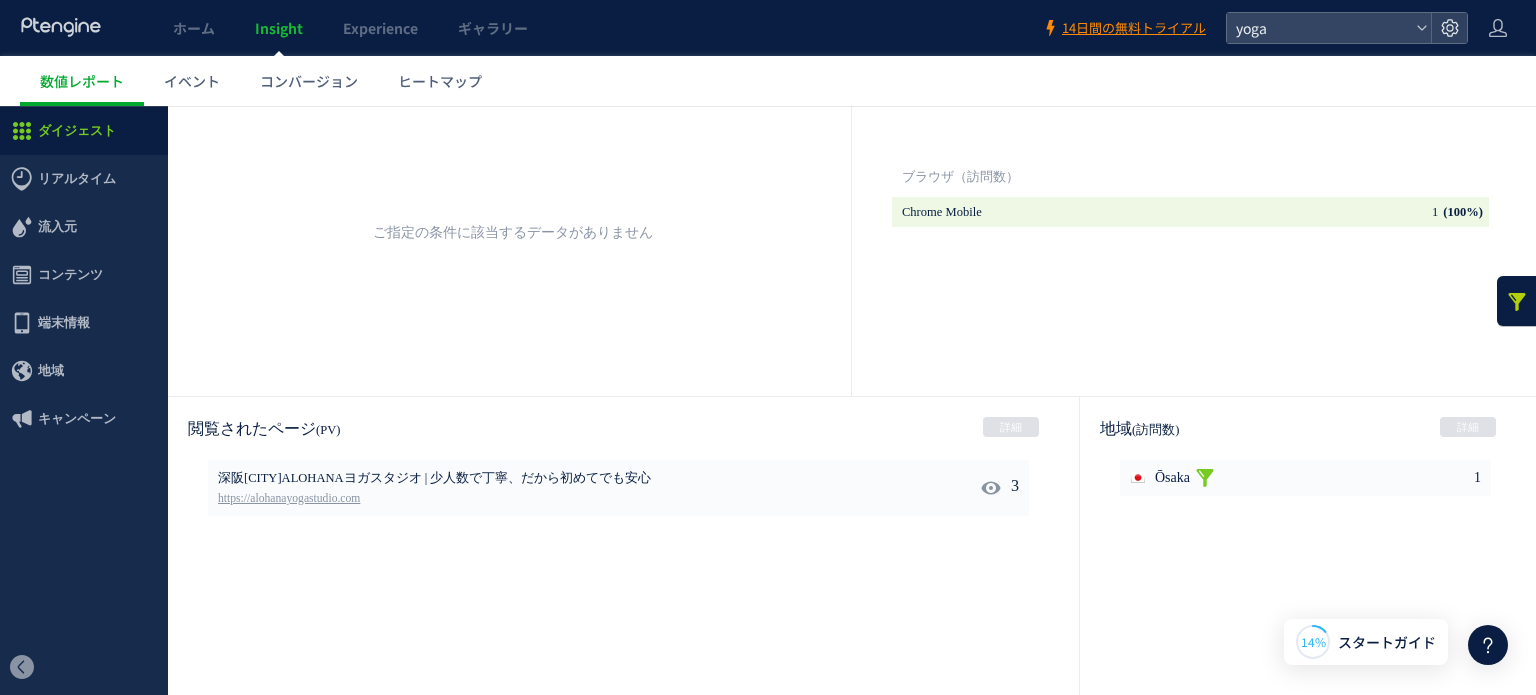 drag, startPoint x: 466, startPoint y: 494, endPoint x: 444, endPoint y: 494, distance: 22 